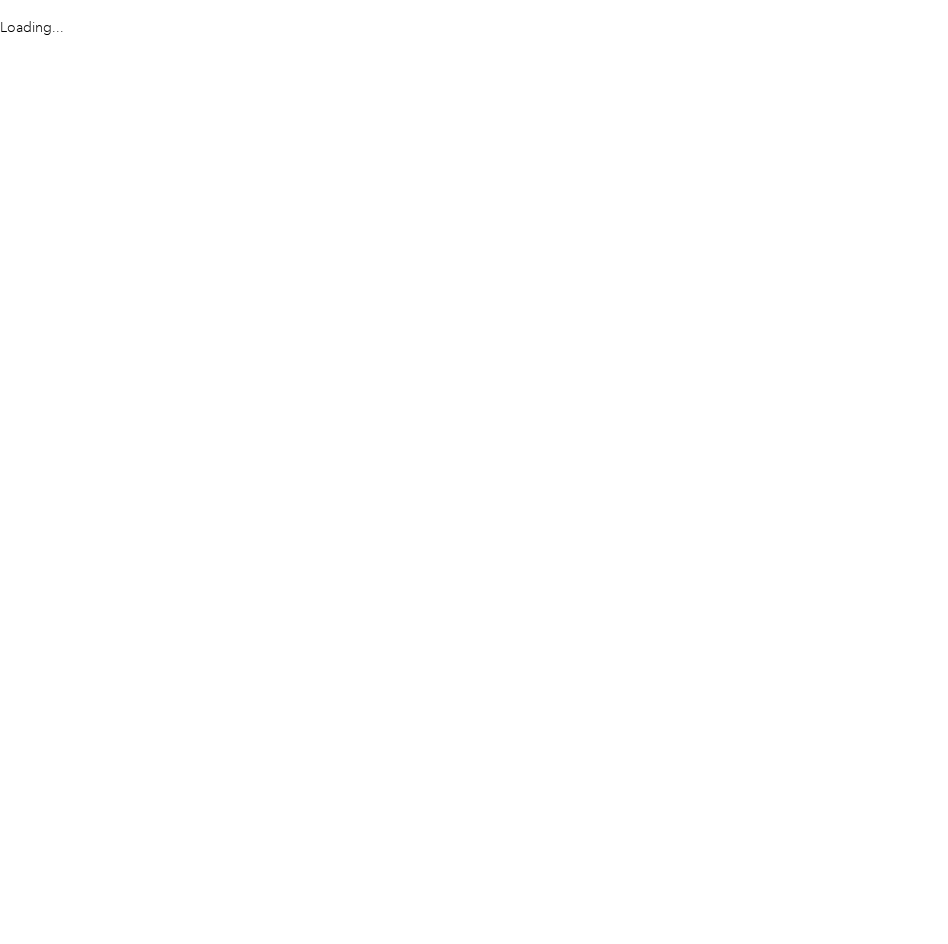scroll, scrollTop: 0, scrollLeft: 0, axis: both 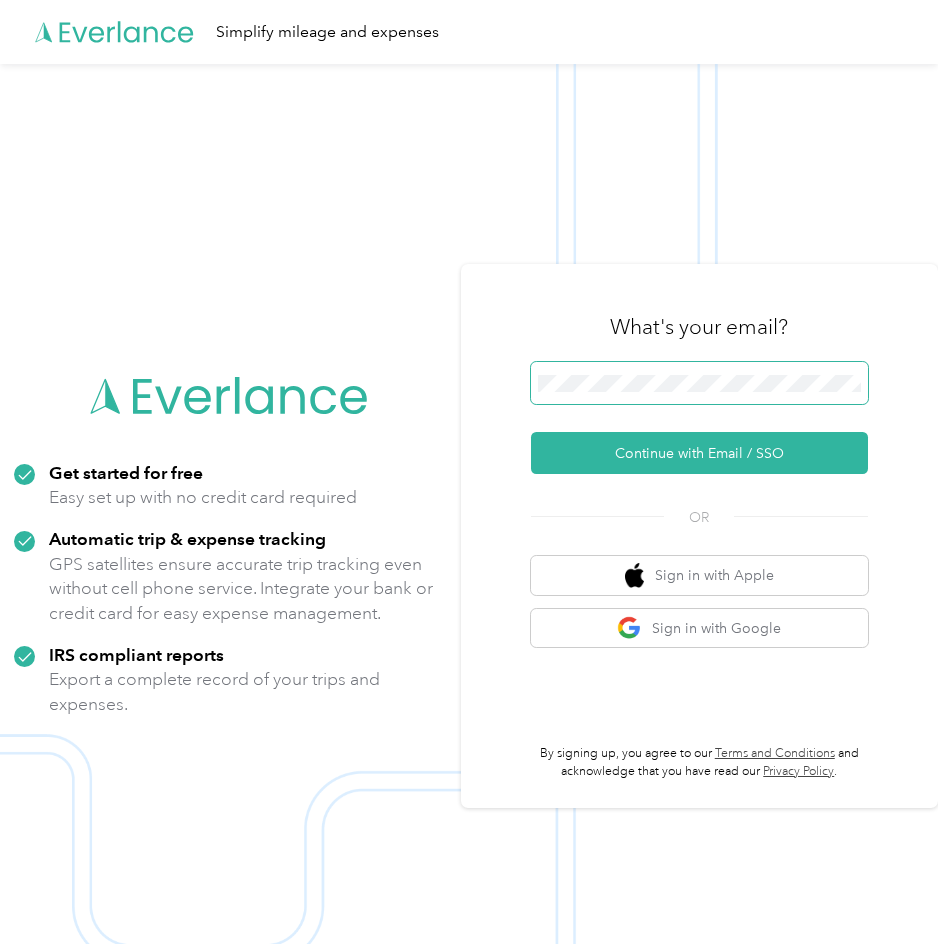 click at bounding box center [700, 383] 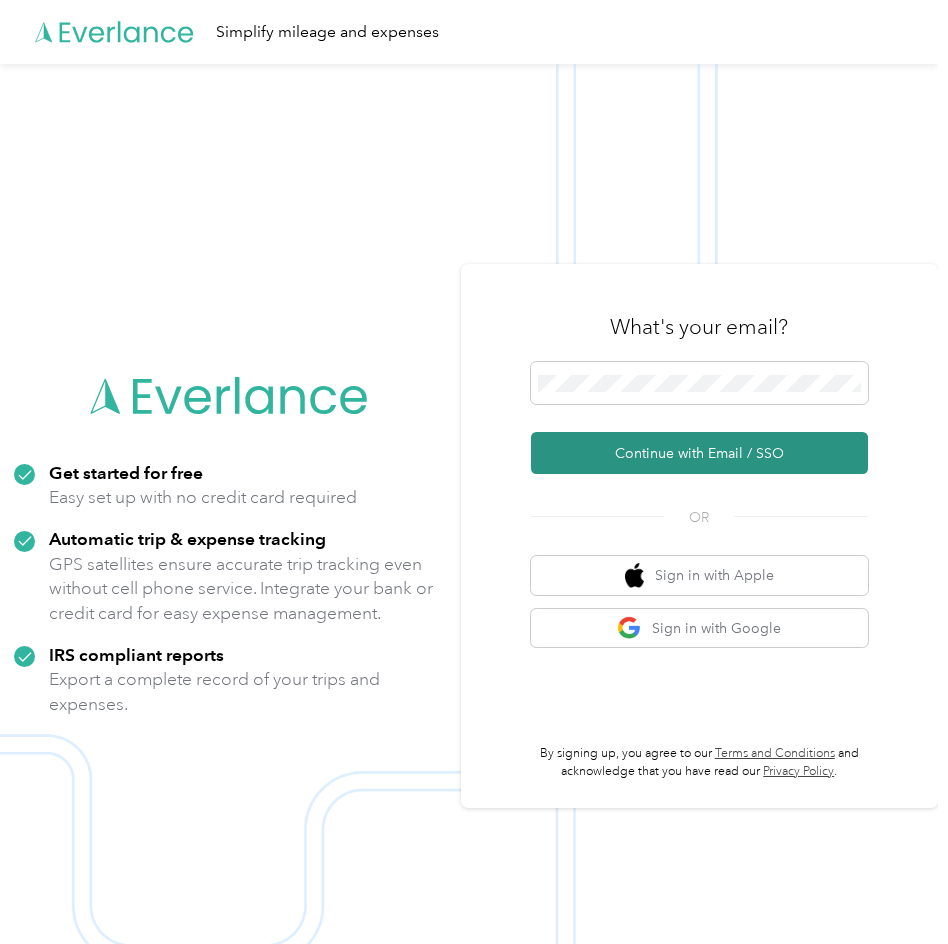 click on "Continue with Email / SSO" at bounding box center (700, 453) 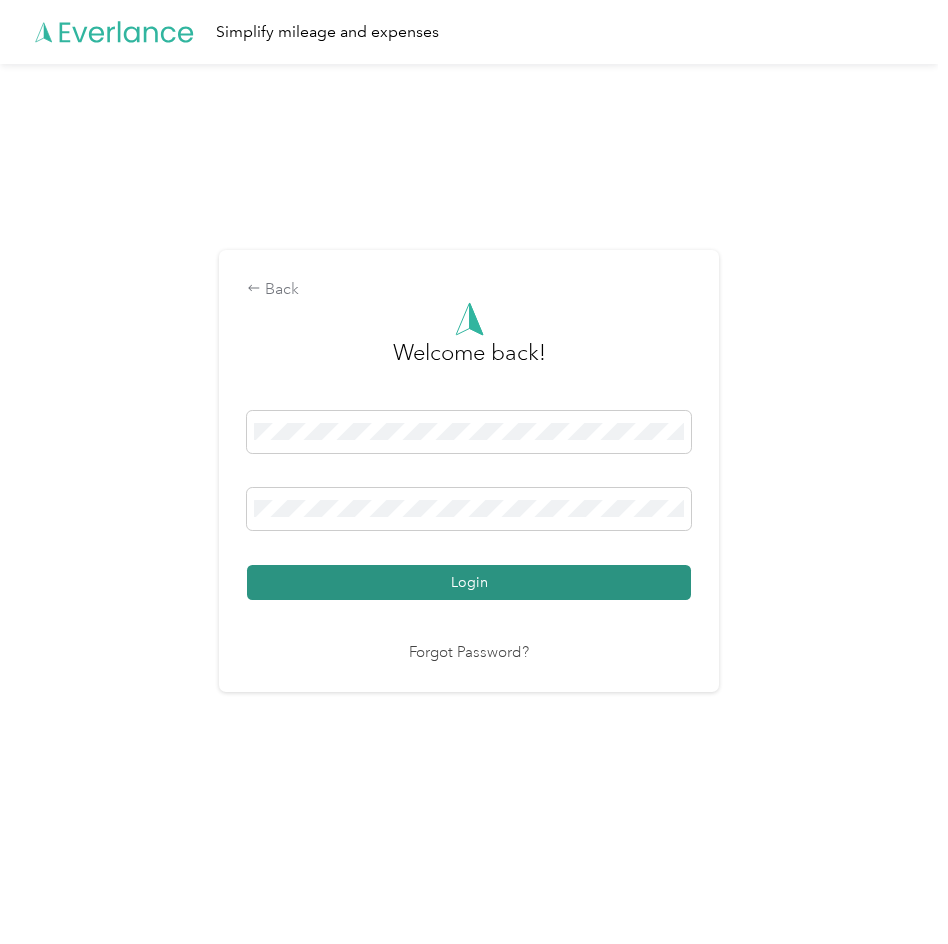 click on "Login" at bounding box center (469, 582) 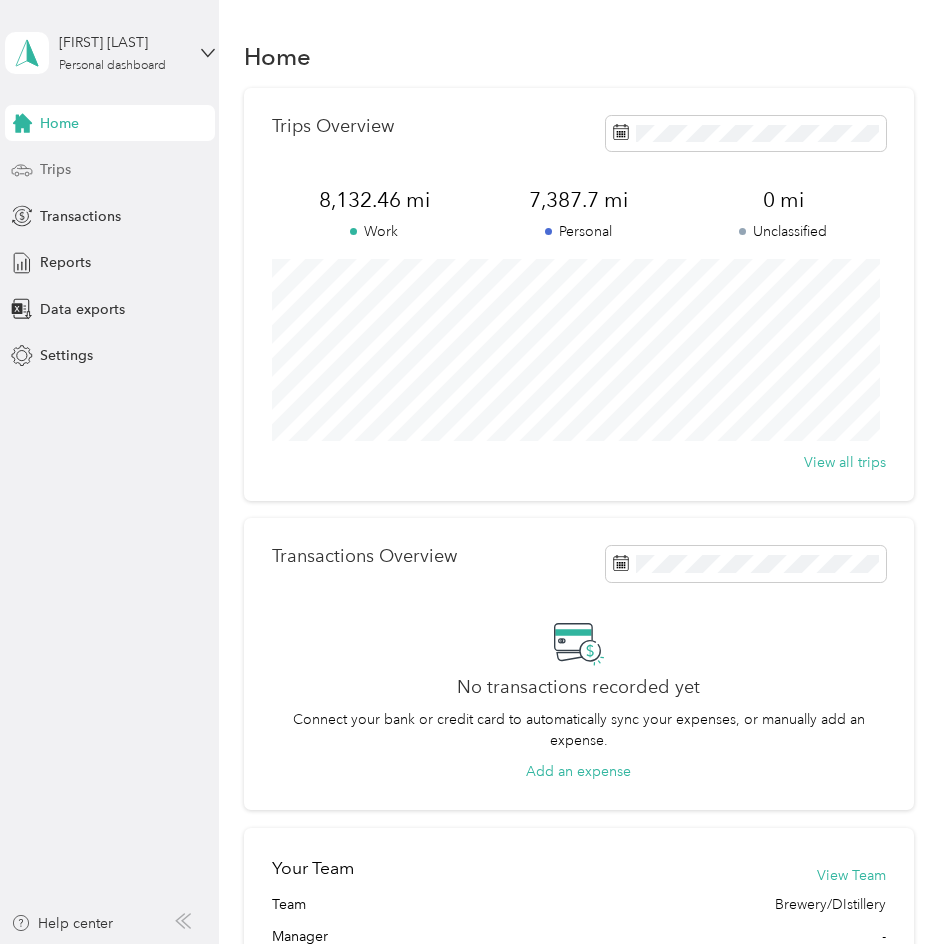 click on "Trips" at bounding box center [55, 169] 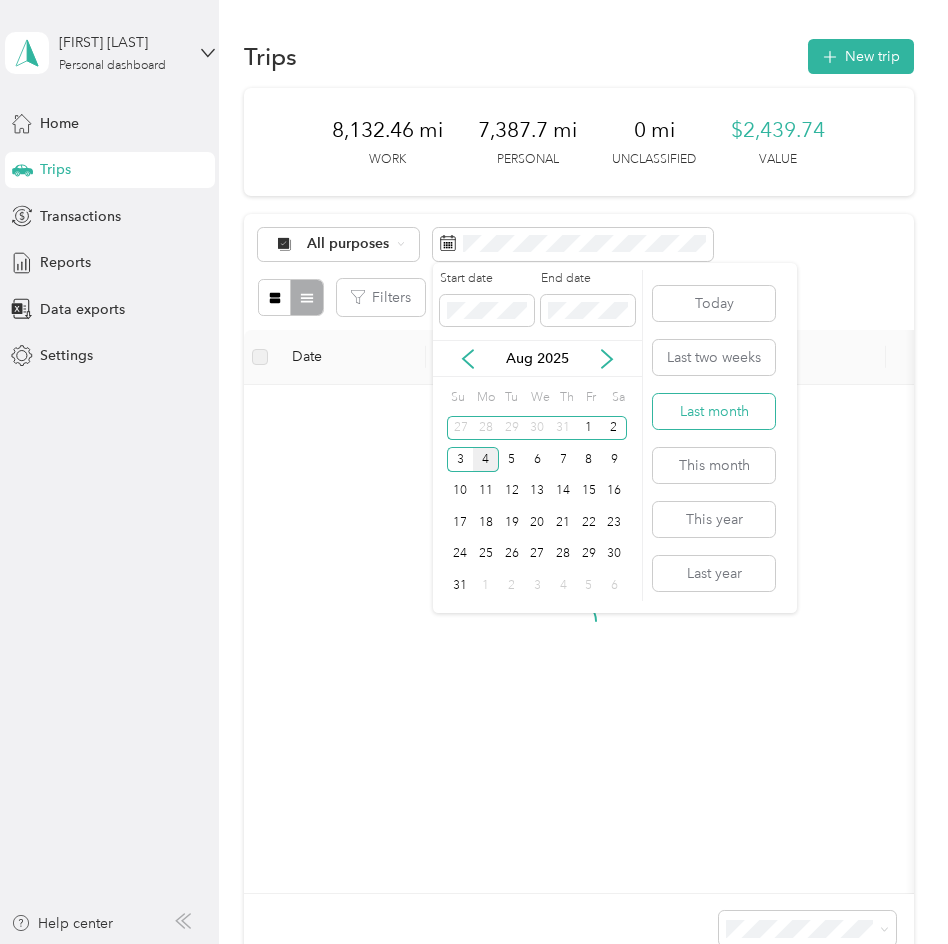 click on "Last month" at bounding box center (714, 411) 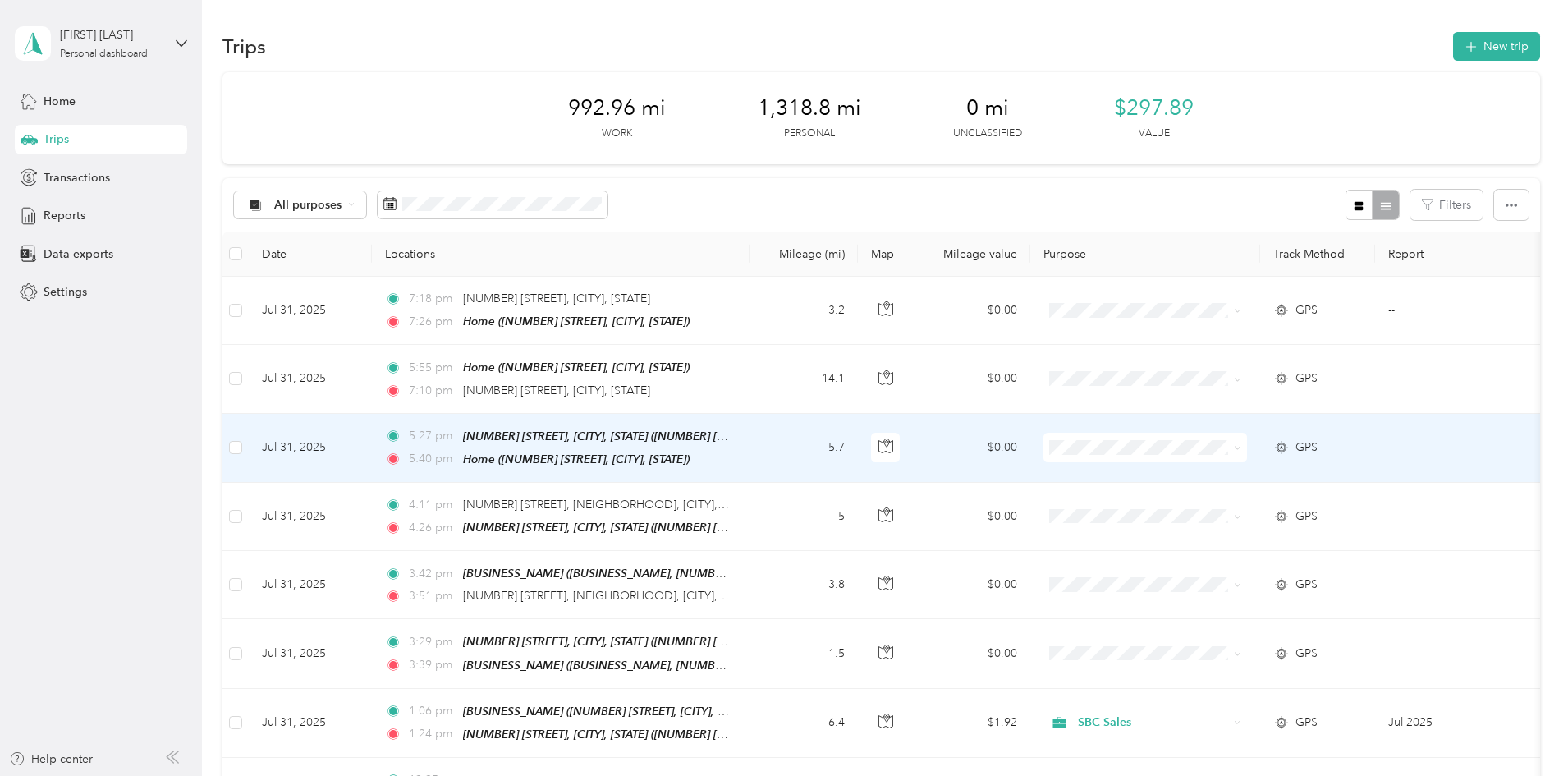 click at bounding box center (1145, 448) 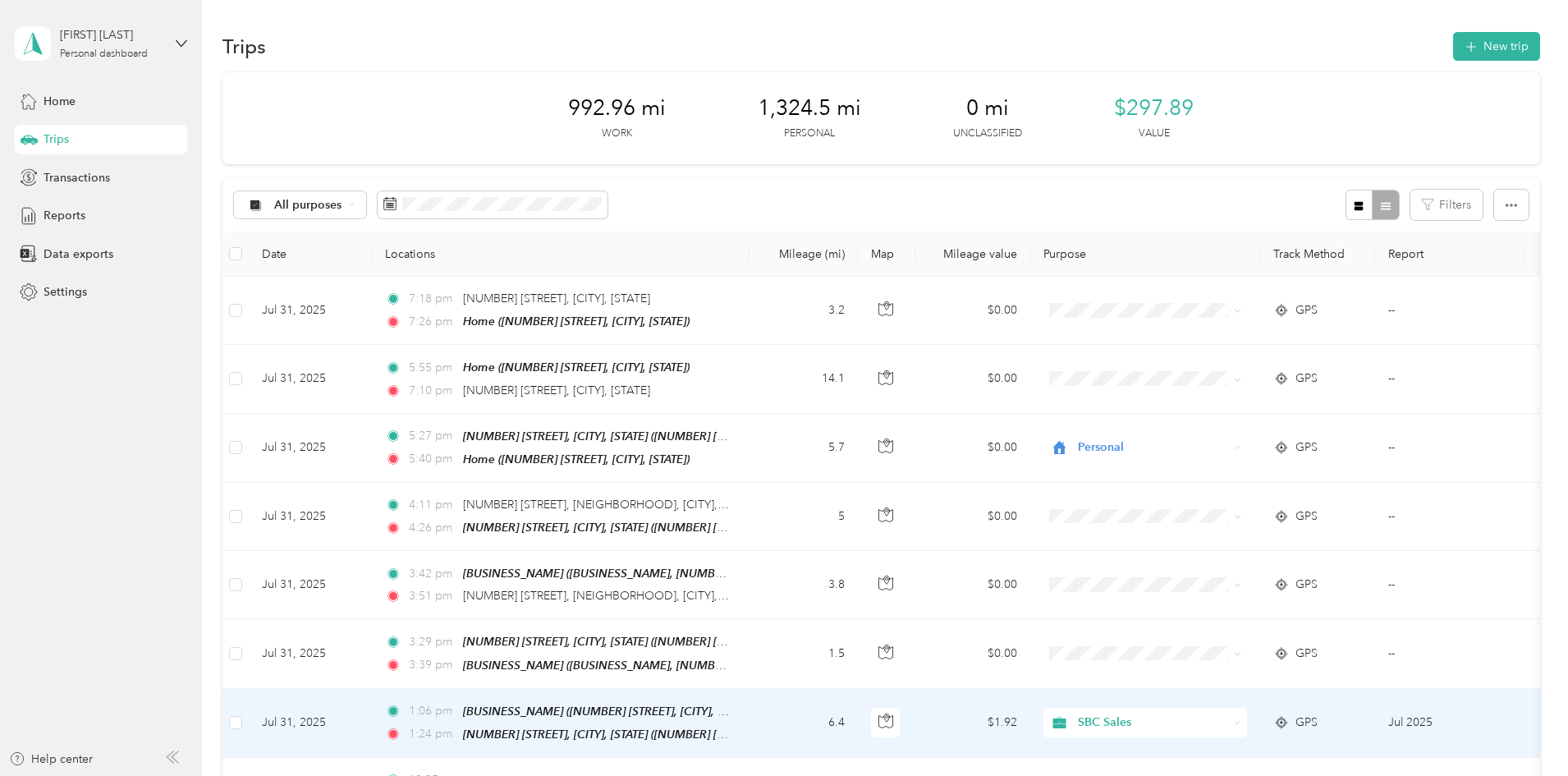 click on "6.4" at bounding box center [804, 723] 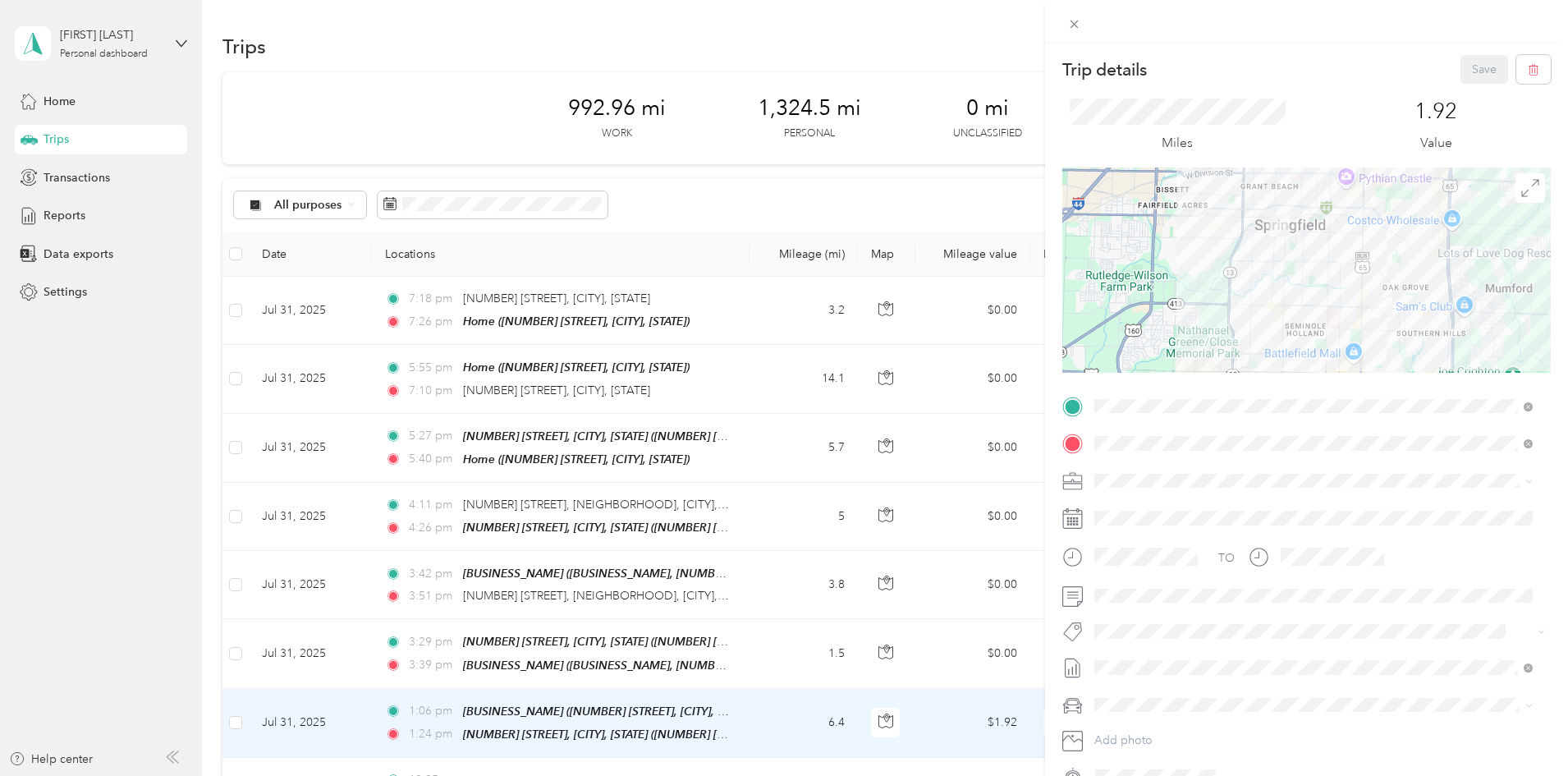 click on "Trip details Save This trip cannot be edited because it is either under review, approved, or paid. Contact your Team Manager to edit it. Miles [DISTANCE] Value  To navigate the map with touch gestures double-tap and hold your finger on the map, then drag the map. TO Add photo" at bounding box center (784, 388) 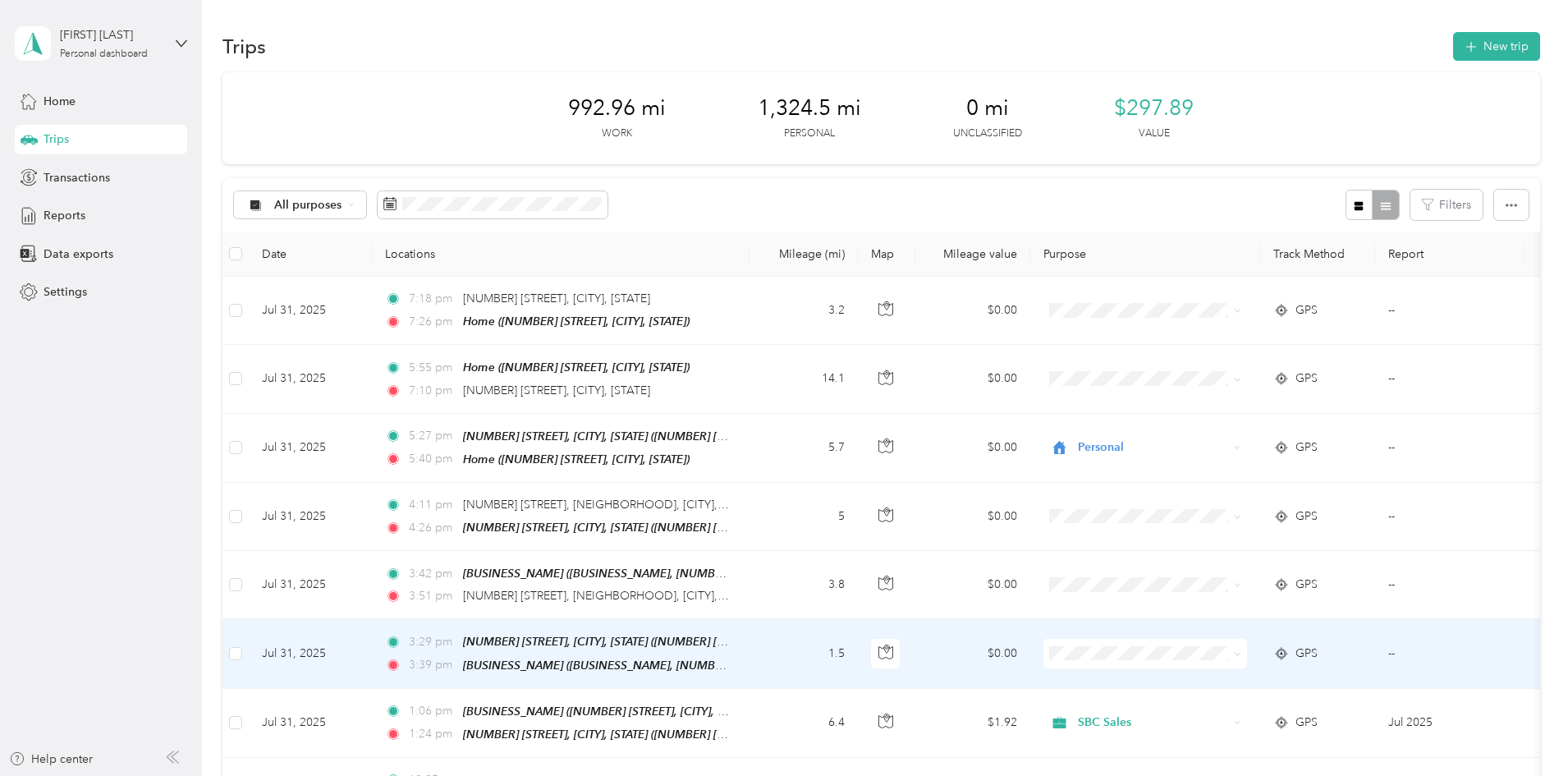 click on "Marketing Errands/SBC Business SBC Special Event/FMO Ty Iechyd Da Delivery Ty Iechyd Da Sales SBC Sales Personal" at bounding box center [1254, 530] 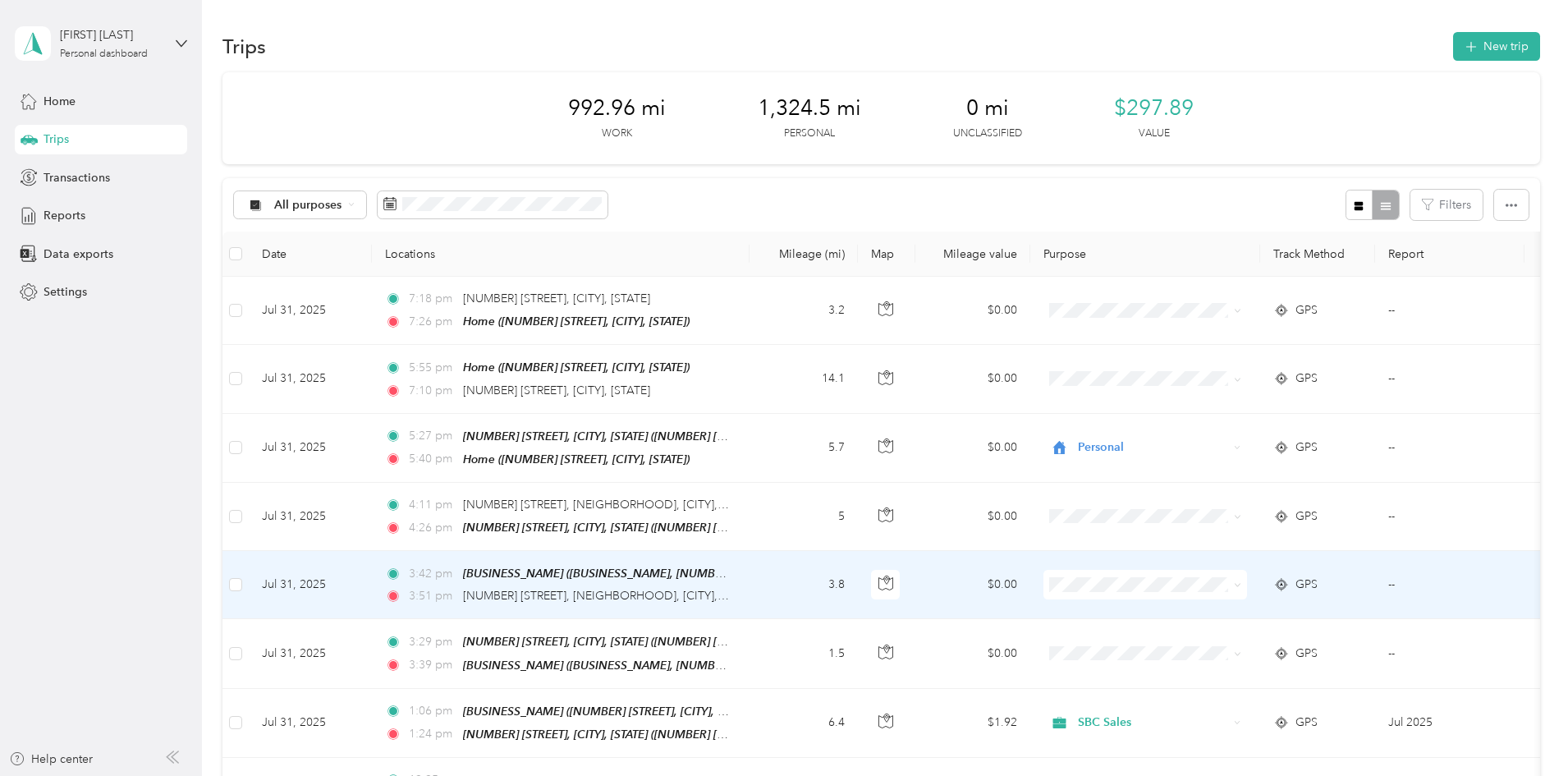 click on "SBC Sales" at bounding box center [1254, 520] 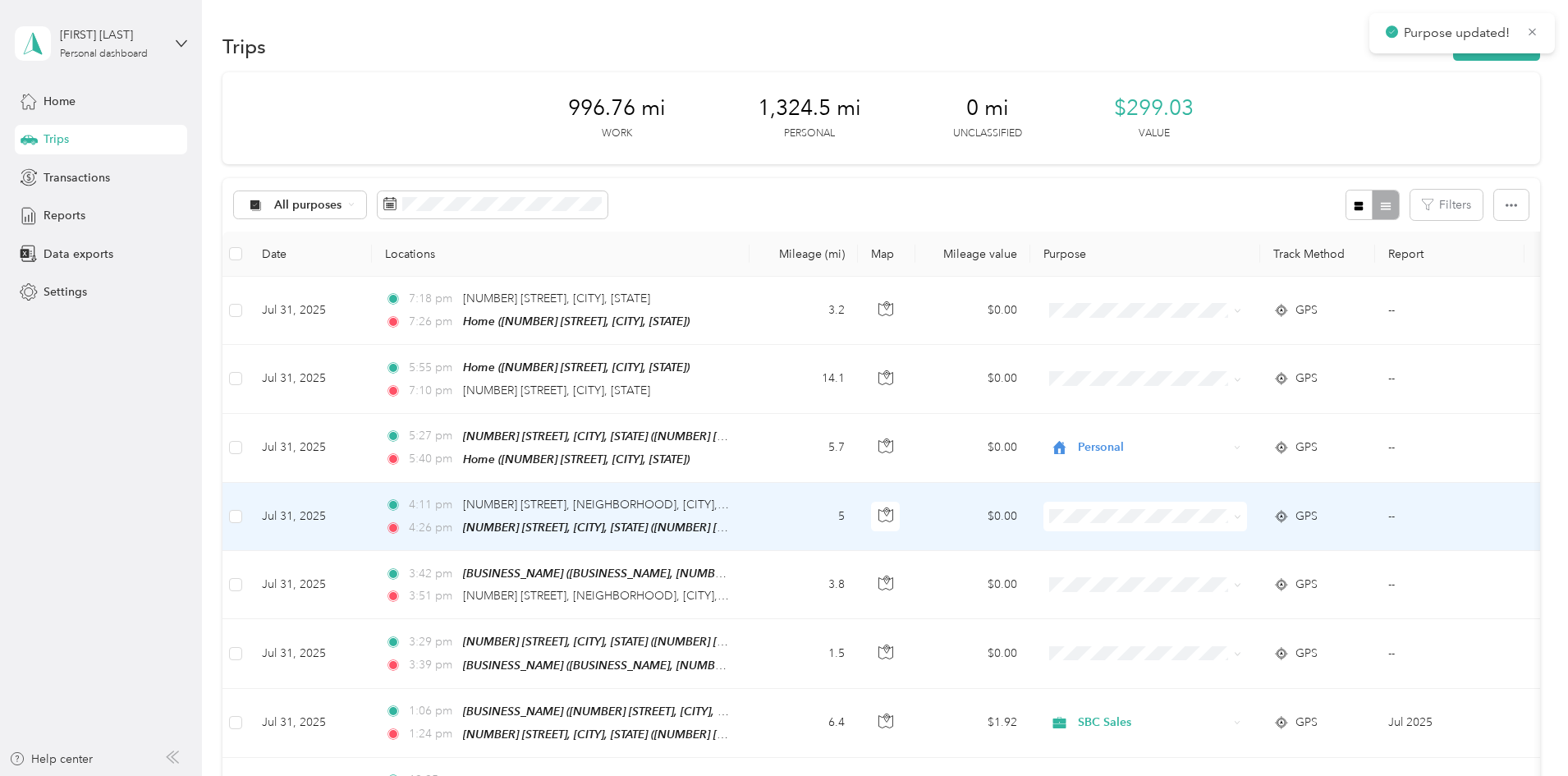 click on "SBC Sales" at bounding box center [1269, 686] 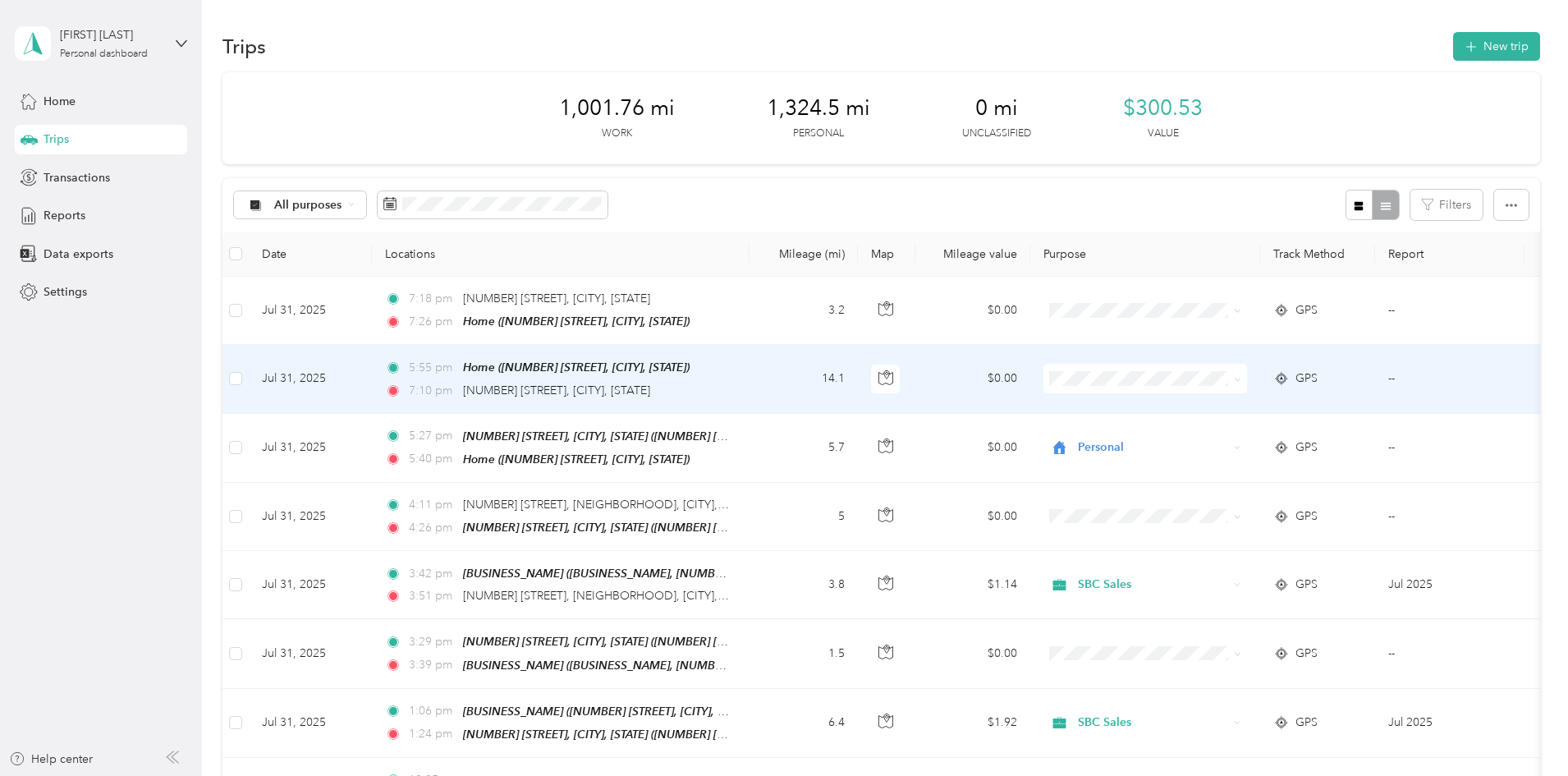 click on "Personal" at bounding box center (1269, 572) 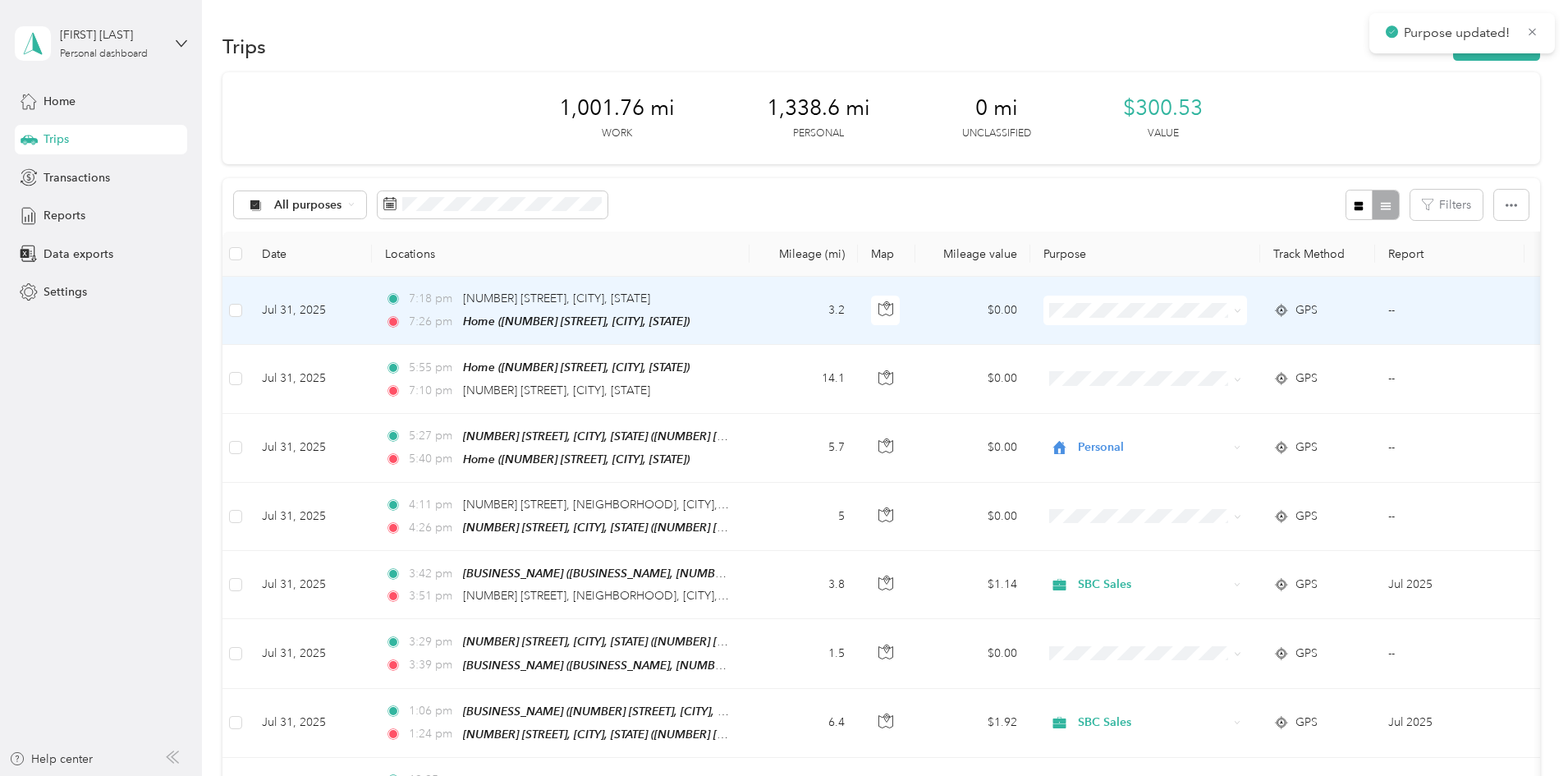 click at bounding box center [1145, 310] 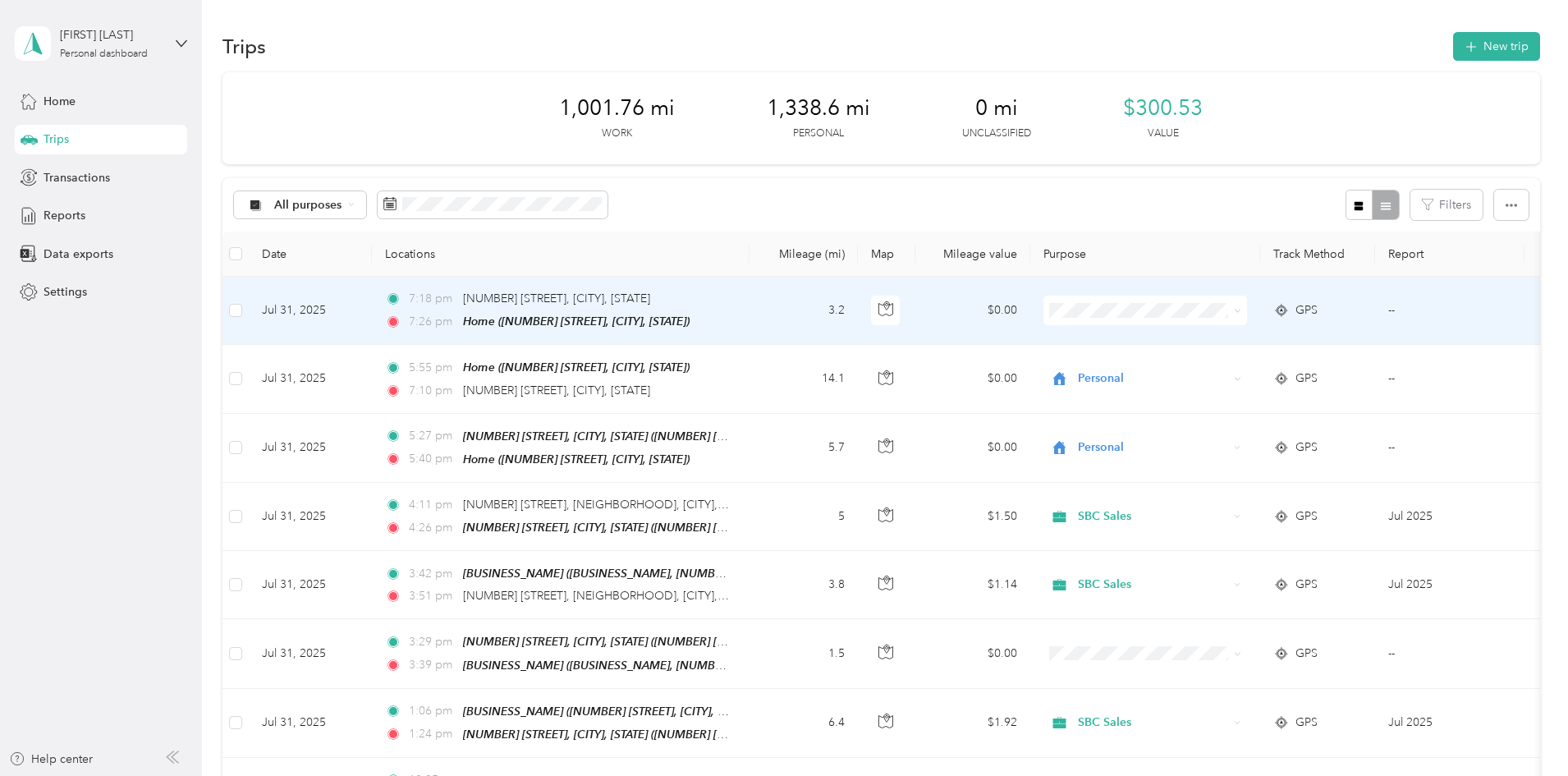 click on "Personal" at bounding box center [1254, 503] 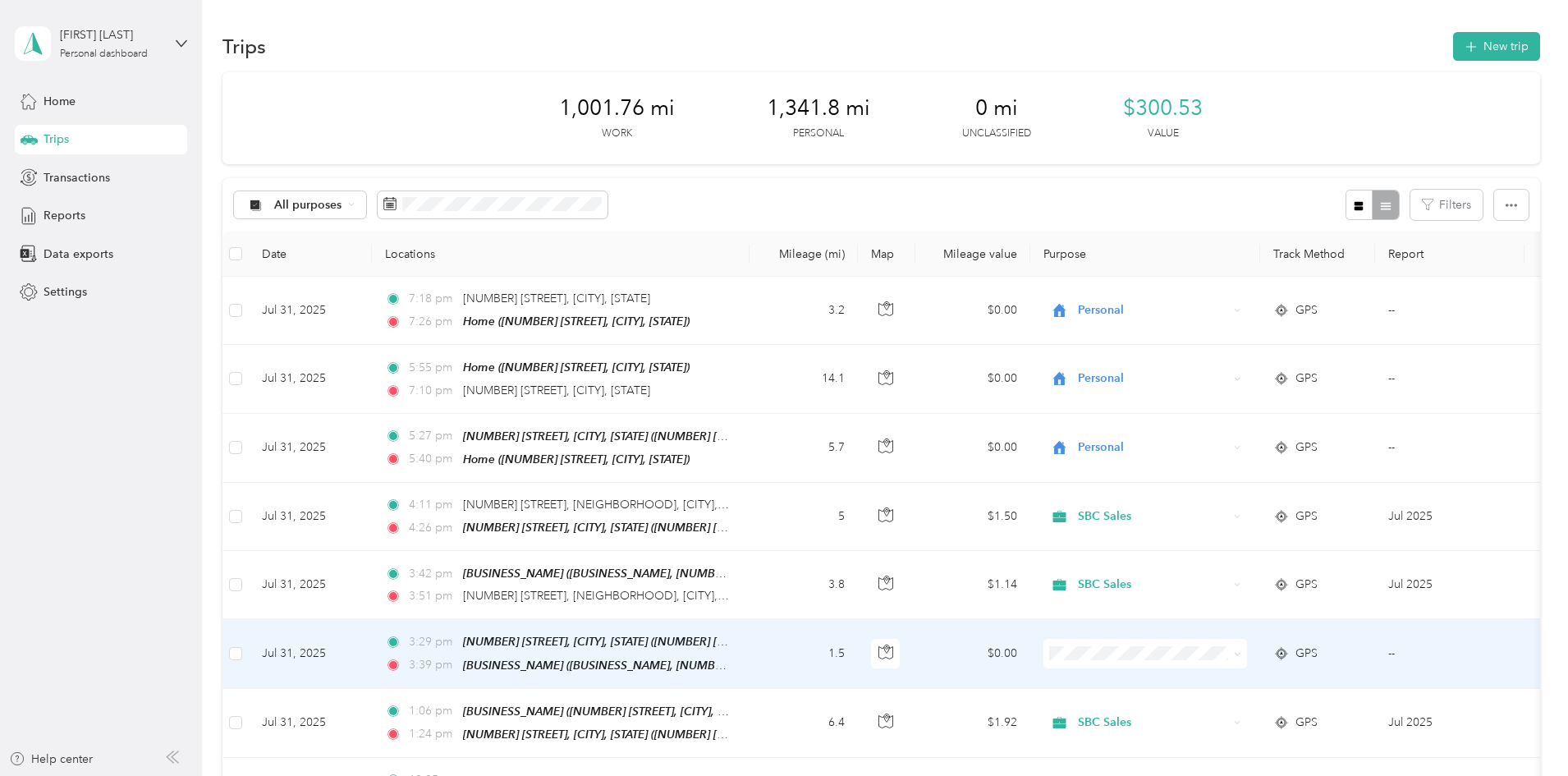 click at bounding box center (1145, 654) 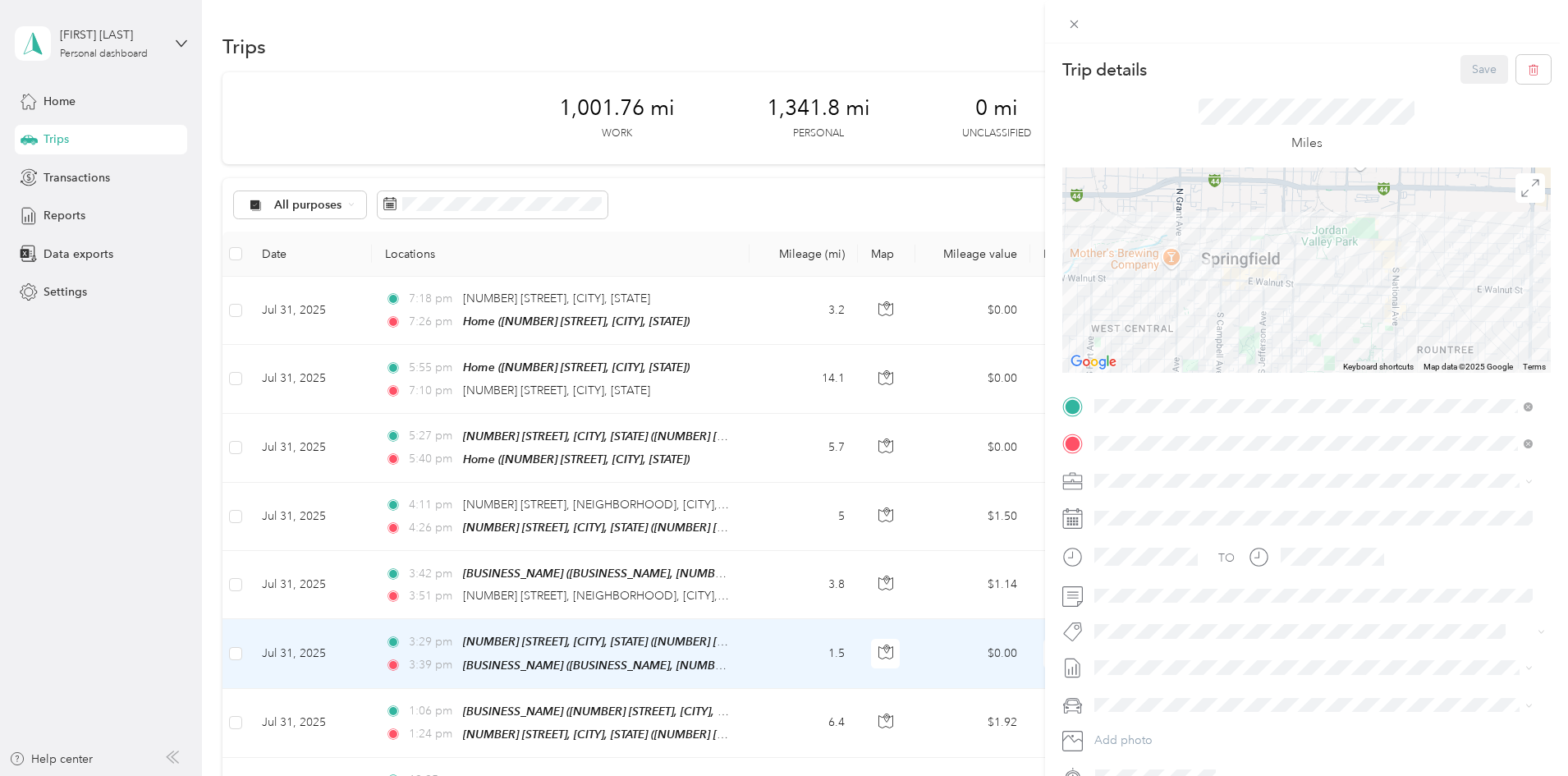 click on "SBC Sales" at bounding box center (1126, 644) 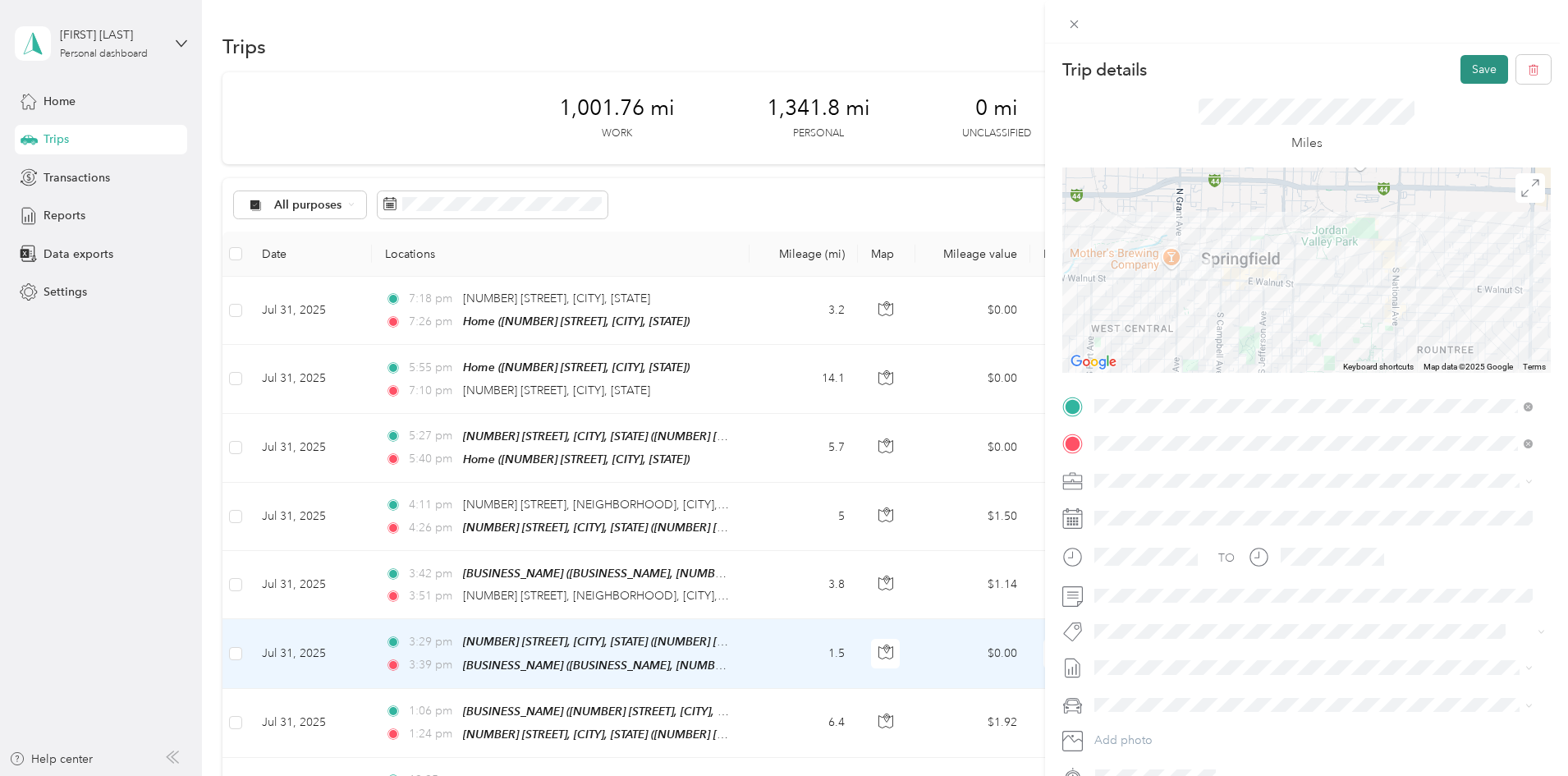 click on "Save" at bounding box center (1484, 69) 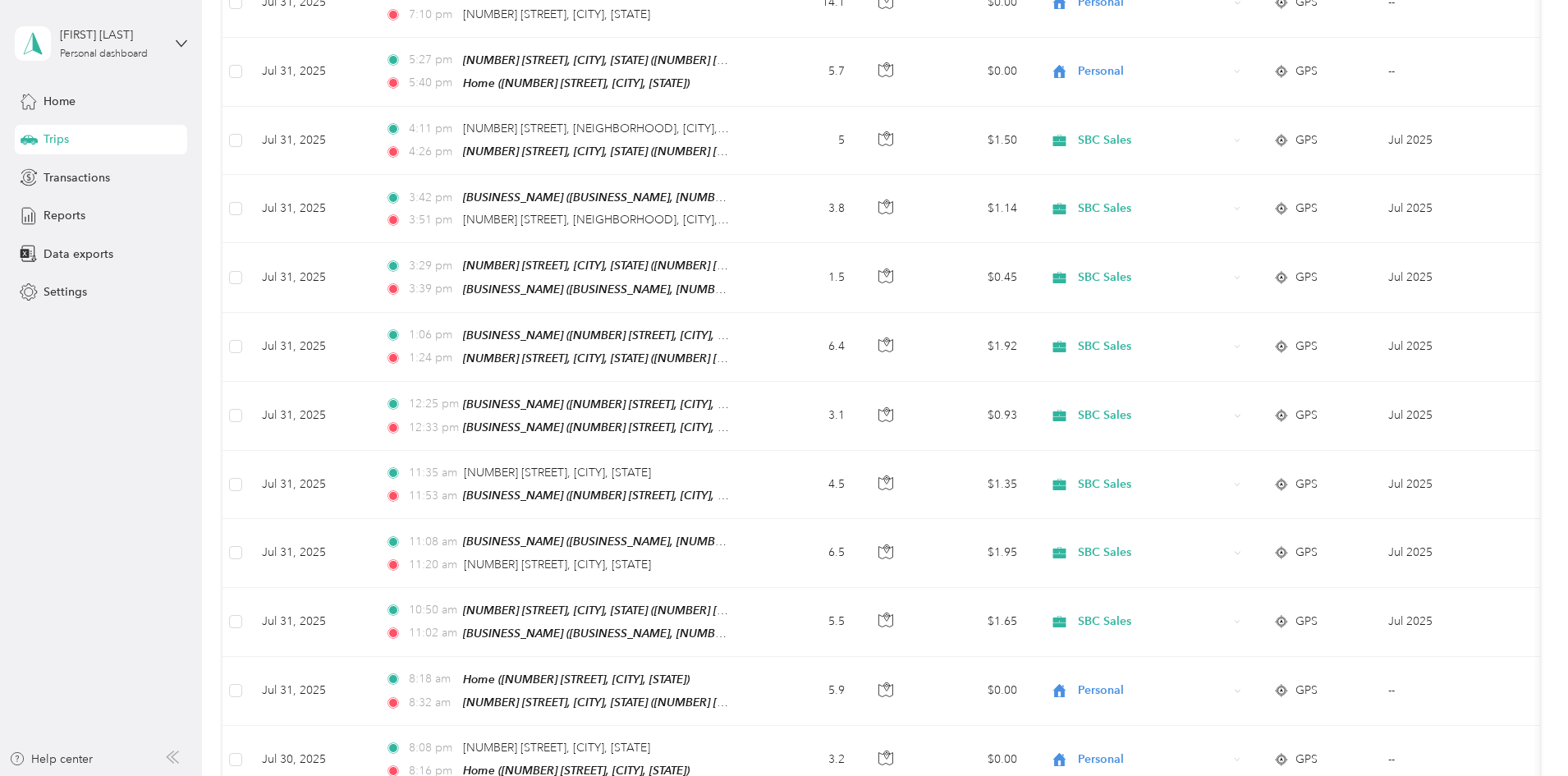 scroll, scrollTop: 461, scrollLeft: 0, axis: vertical 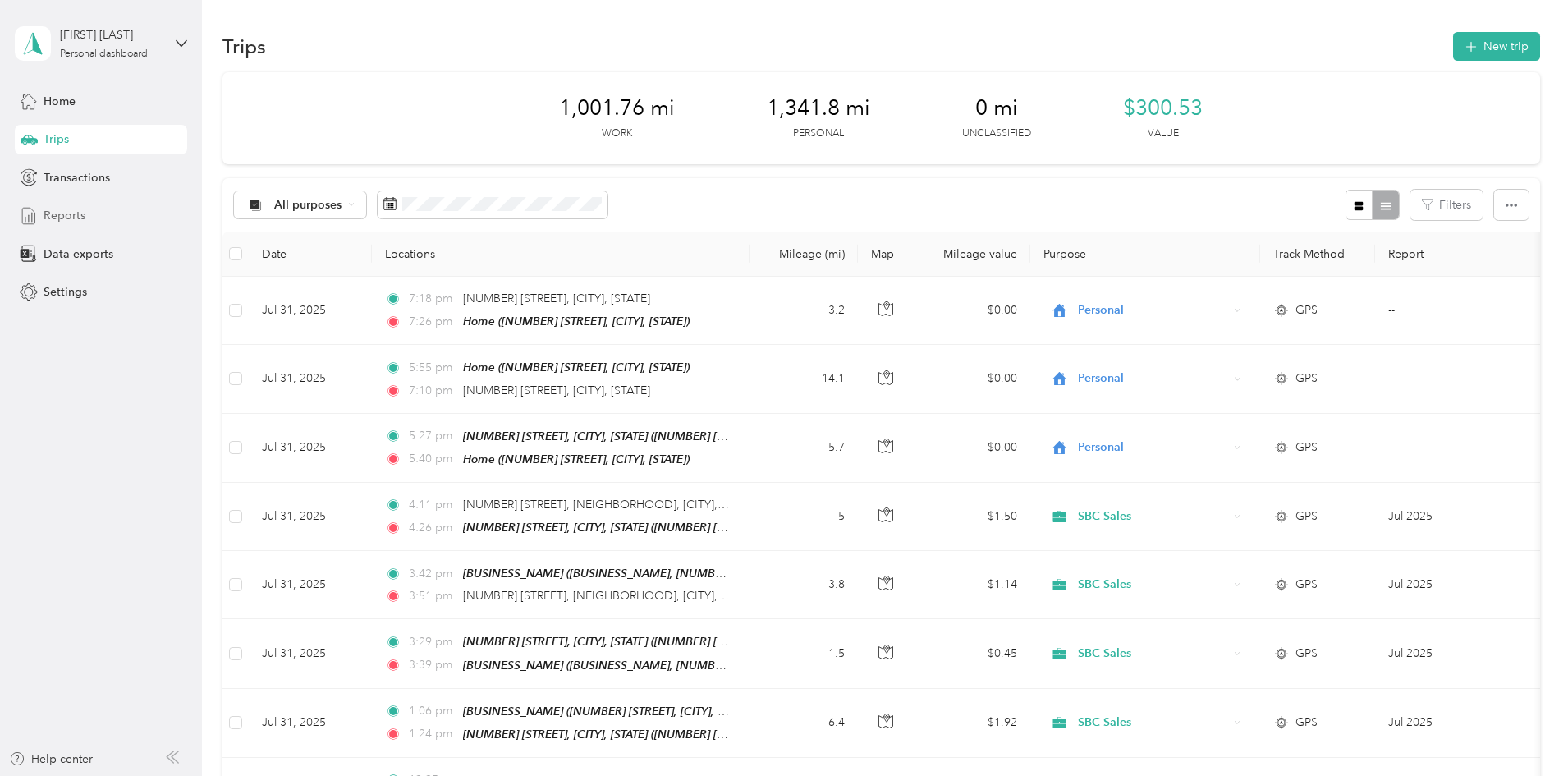 click on "Reports" at bounding box center (64, 215) 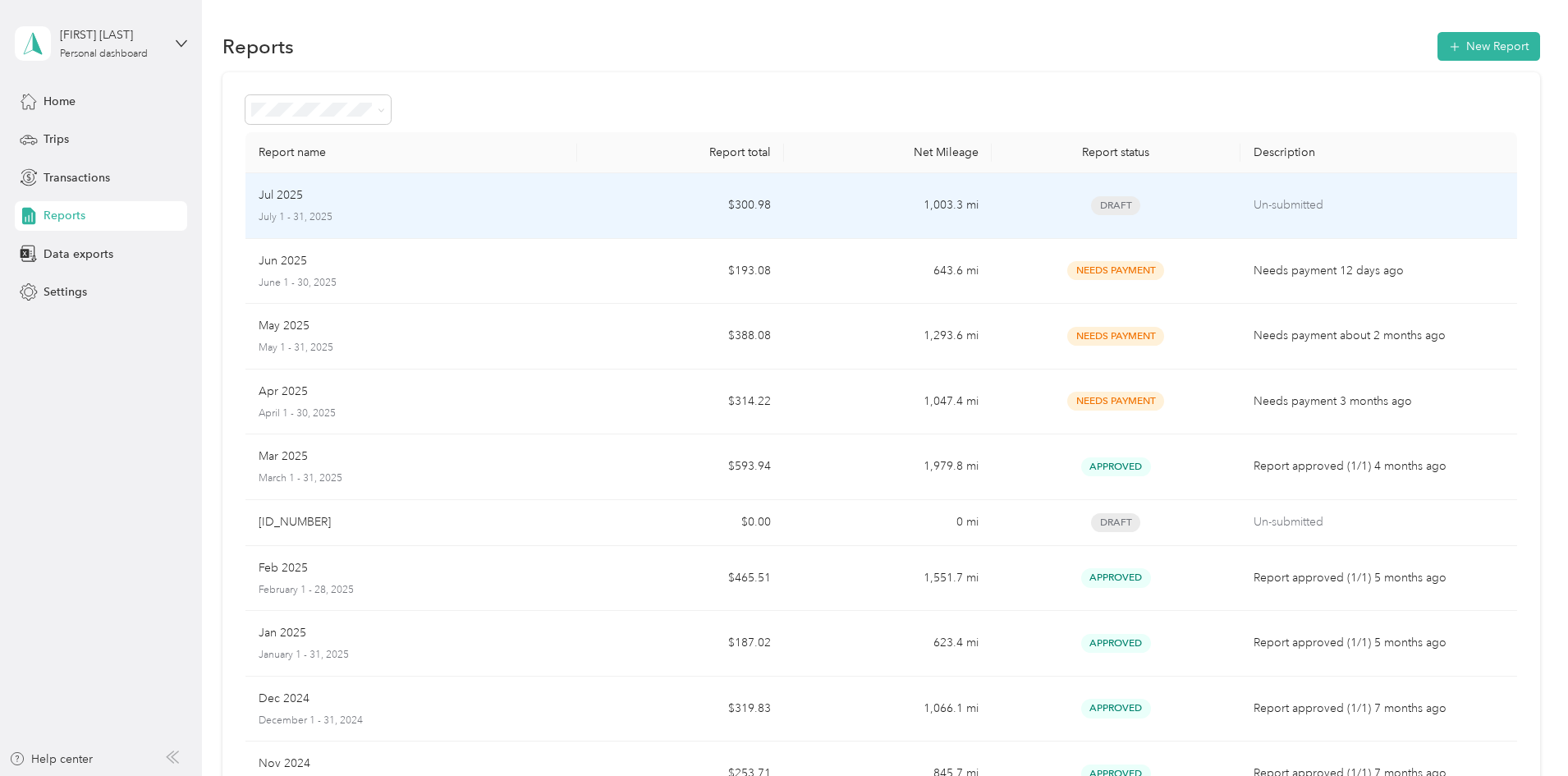 click on "Un-submitted" at bounding box center (1378, 205) 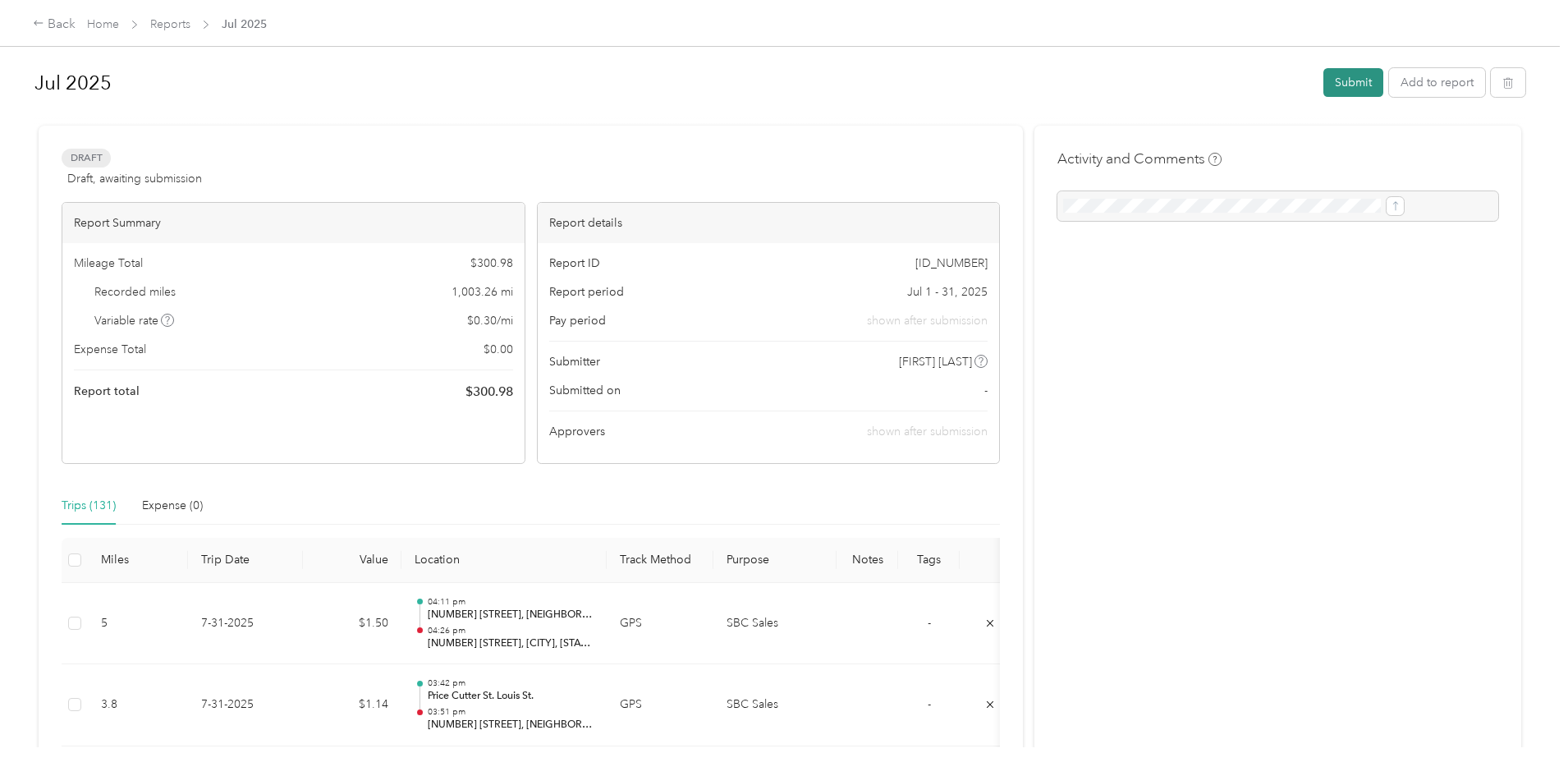 click on "Submit" at bounding box center (1353, 82) 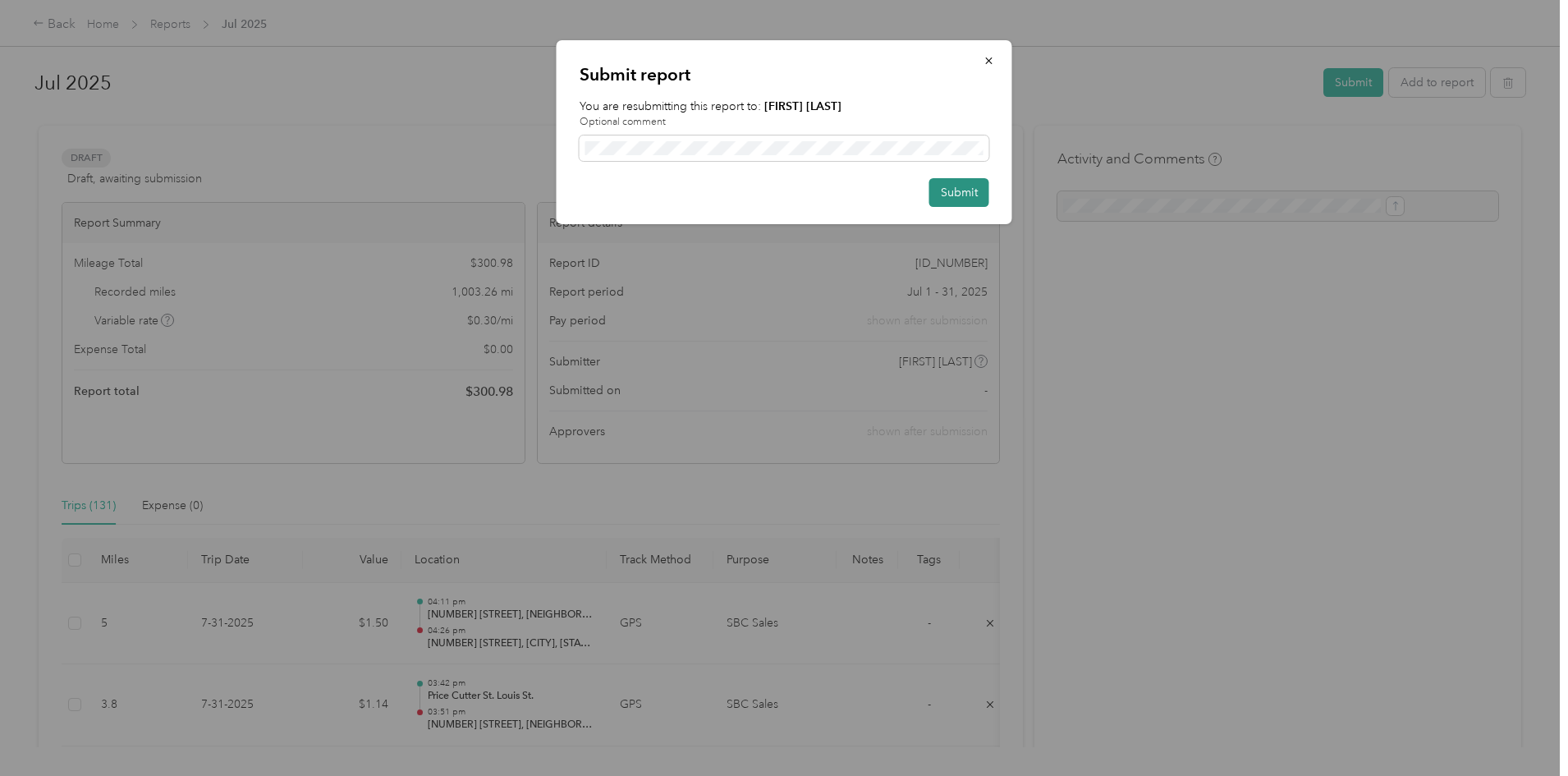 click on "Submit" at bounding box center [959, 192] 